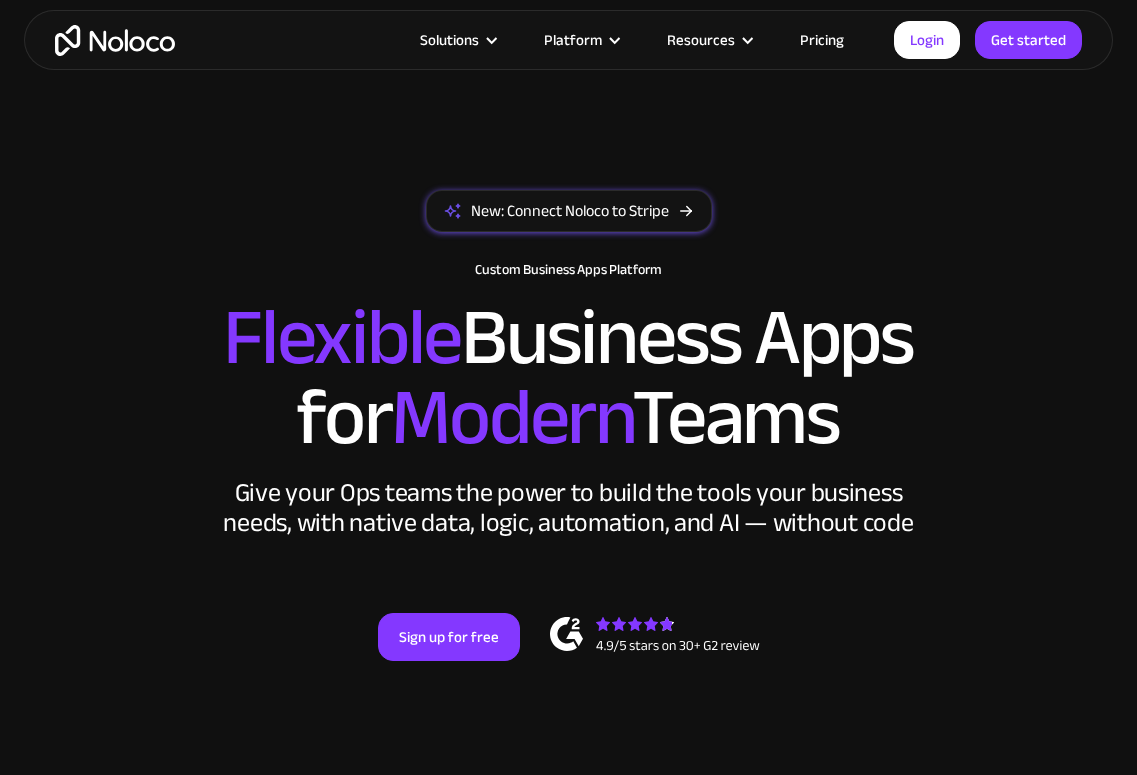 scroll, scrollTop: 7089, scrollLeft: 0, axis: vertical 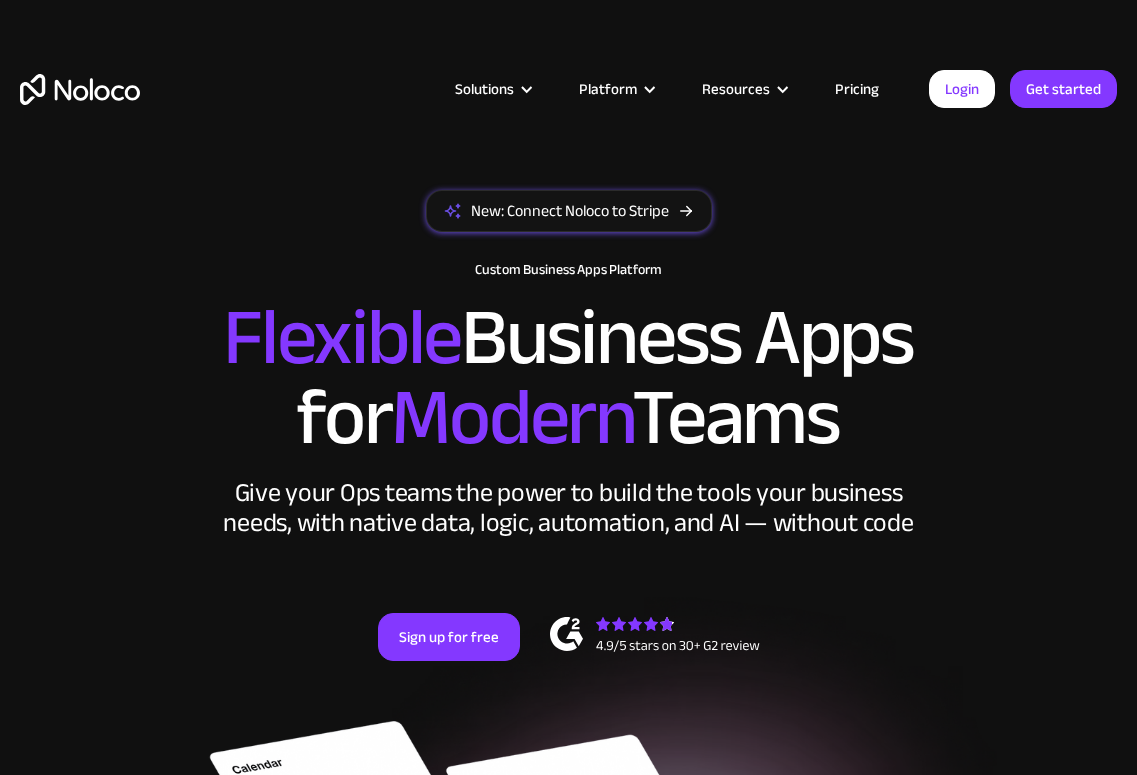 click on "Solutions Use Cases Business Types
Project Management Keep track of customers, users, or leads with  a fully customizable Noloco back office app.
Small & Medium Businesses Build the tools you need, from inventory management  to HR software, tailored to your growing business.
Flexible CRM A custom Noloco CRM that perfectly fits your workflow,  centralizes your data, and enables seamless collaboration. Enterprise Empower your teams to build powerful internal tools without code—fully customizable, secure, and enterprise-ready. Client Portal Empower your customers with self-service  and a fully-branded personalized experience.
Agencies Automate tasks, manage clients,  simplify client onboarding, and scale effortlessly.
Team Intranet Simplify communication, collaboration,  and information sharing within your team. Construction Management management with custom business apps. Platform" at bounding box center (568, 387) 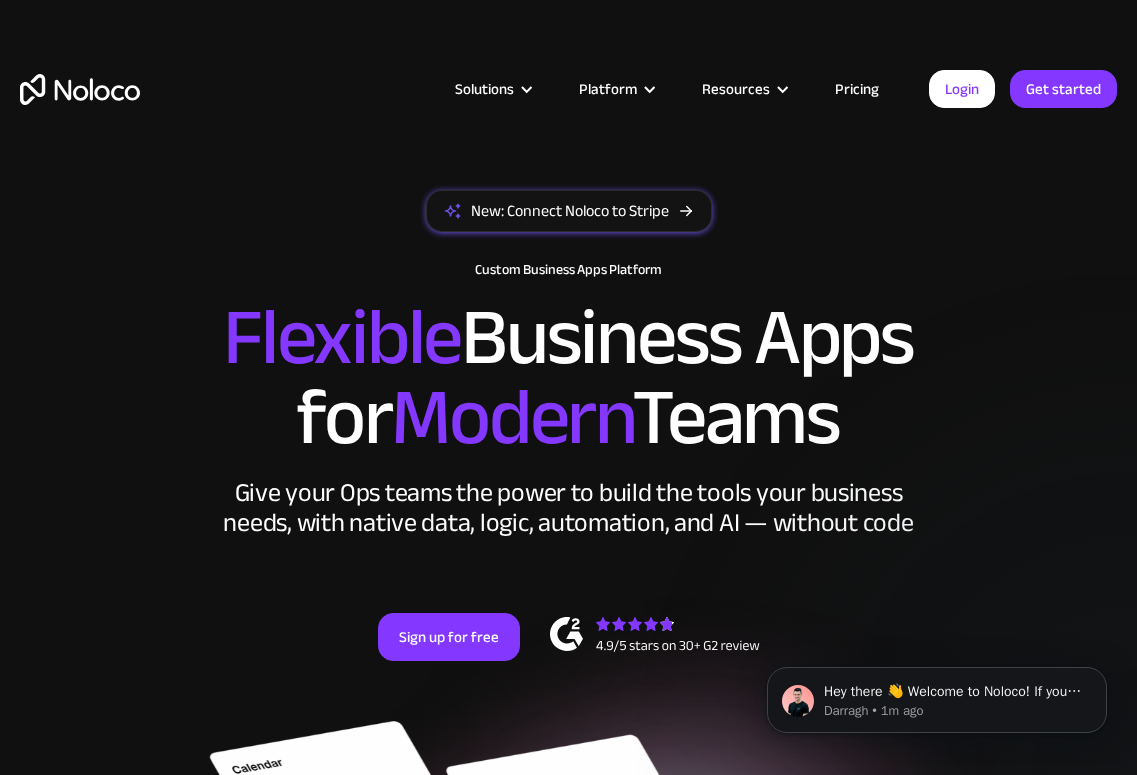 scroll, scrollTop: 0, scrollLeft: 0, axis: both 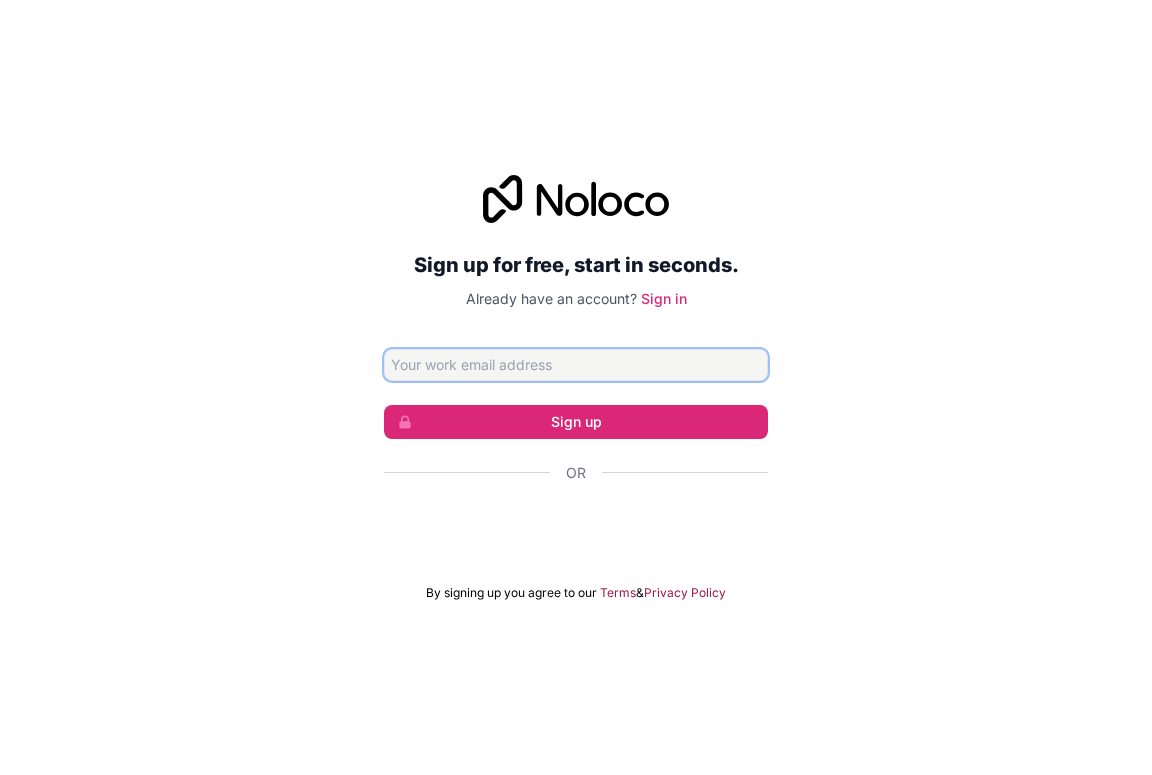 click at bounding box center [576, 365] 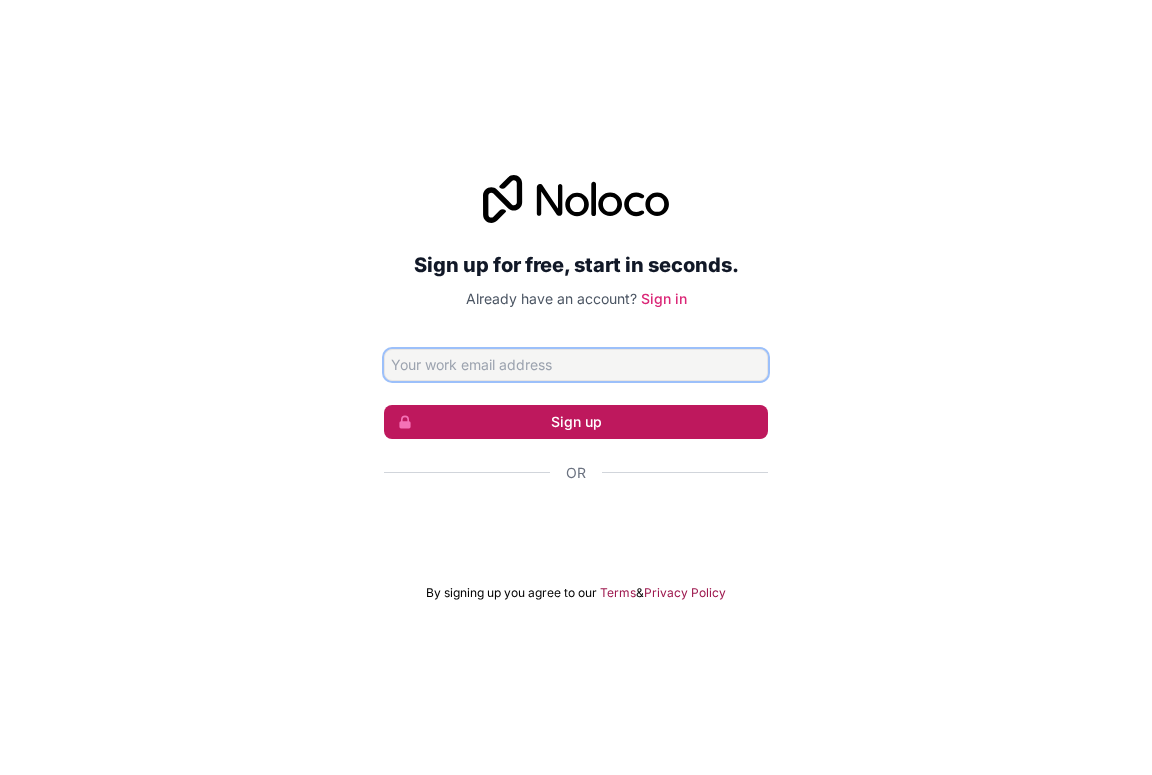 type on "abdullahx.ext@[EMAIL]" 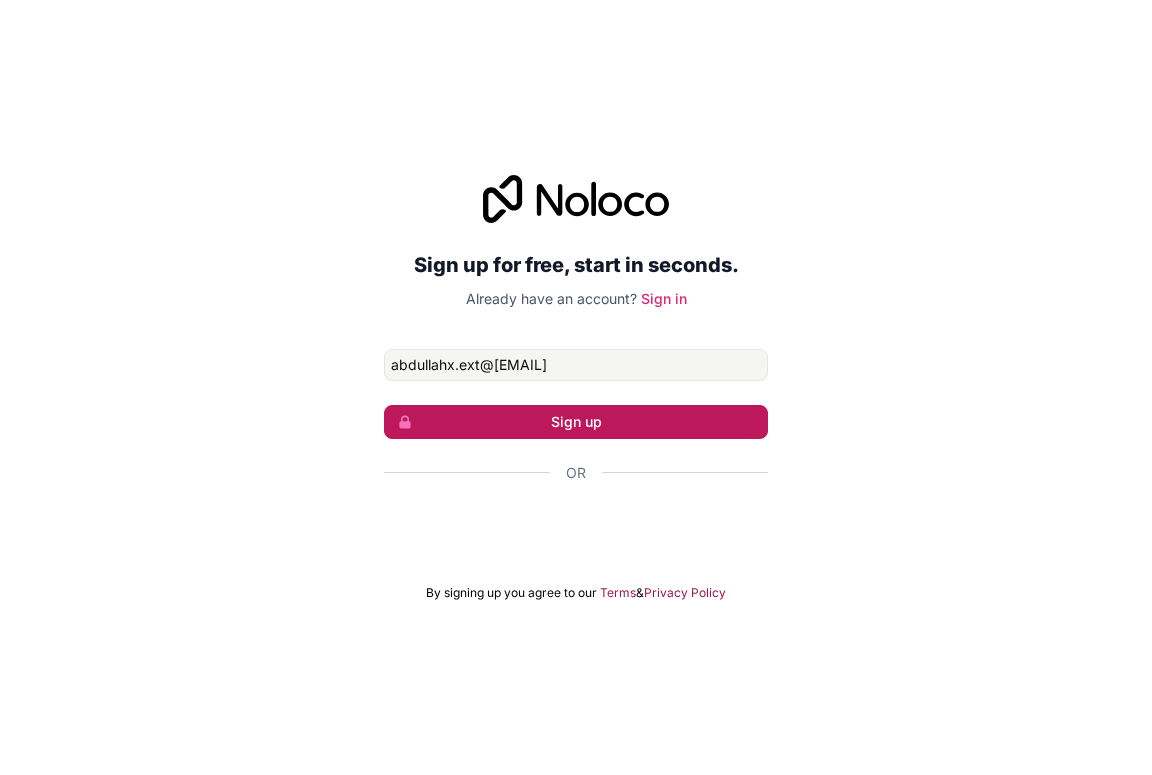 click on "Sign up" at bounding box center (576, 422) 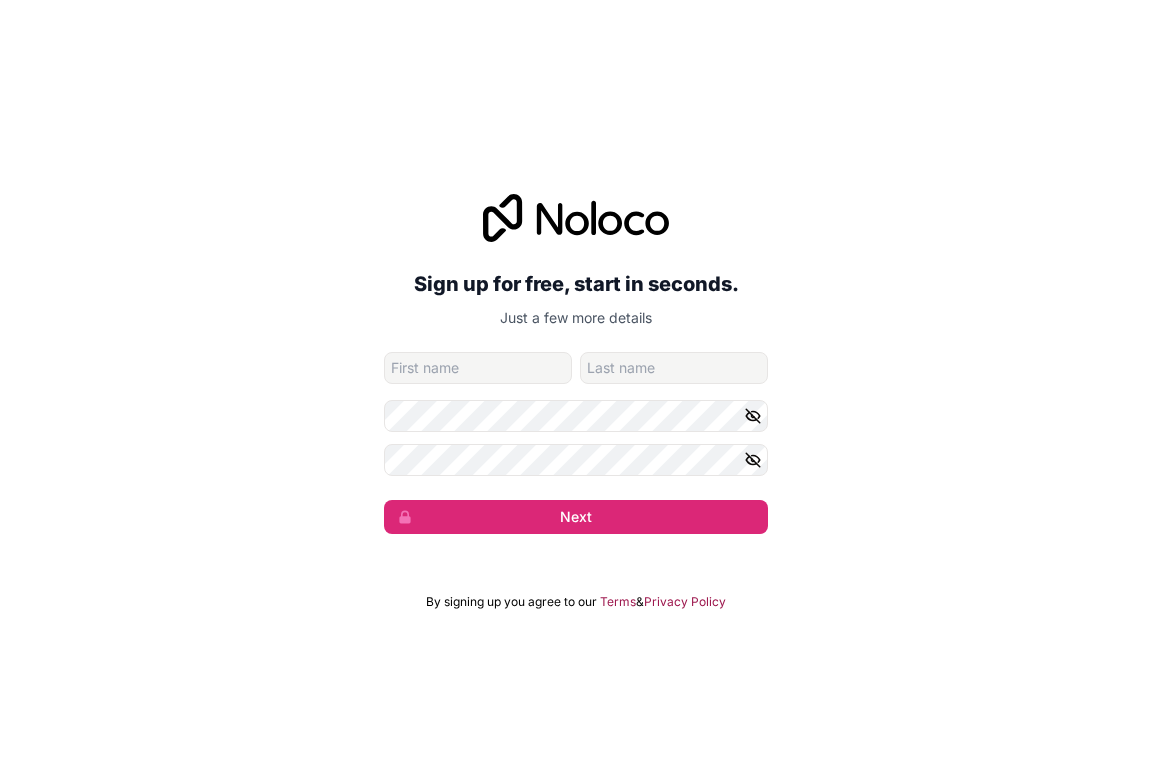 click at bounding box center [478, 368] 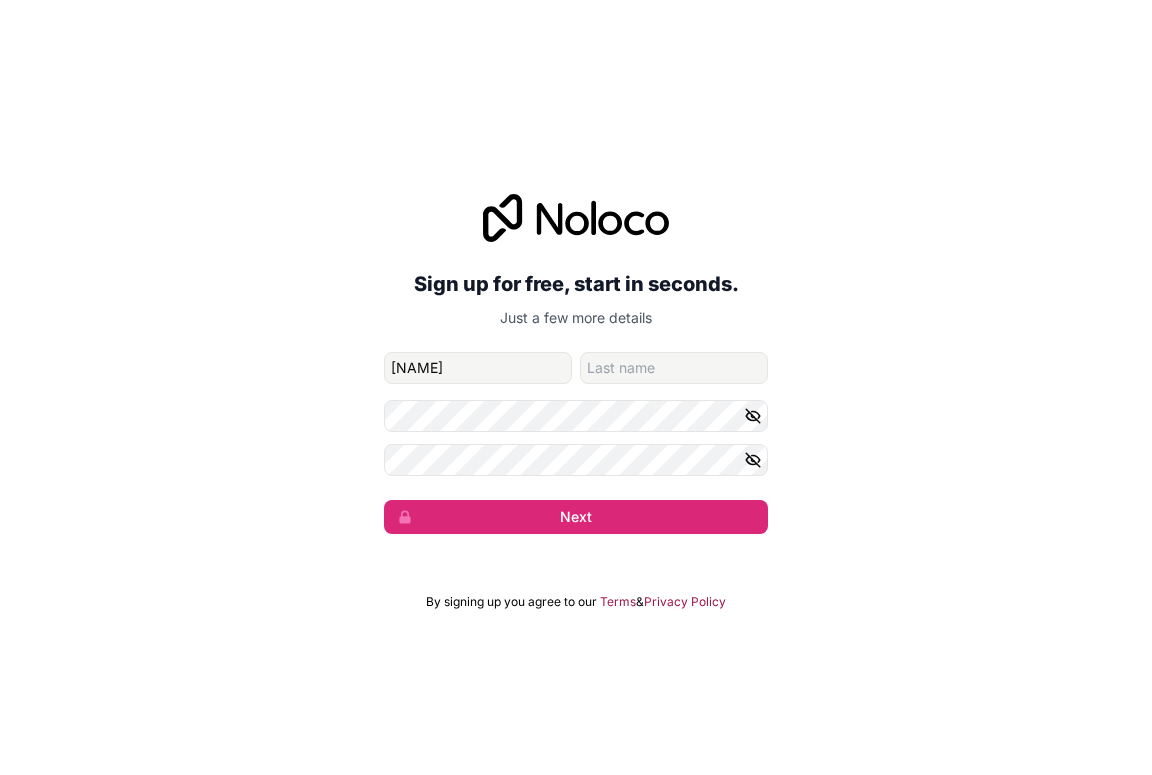 type on "[NAME]" 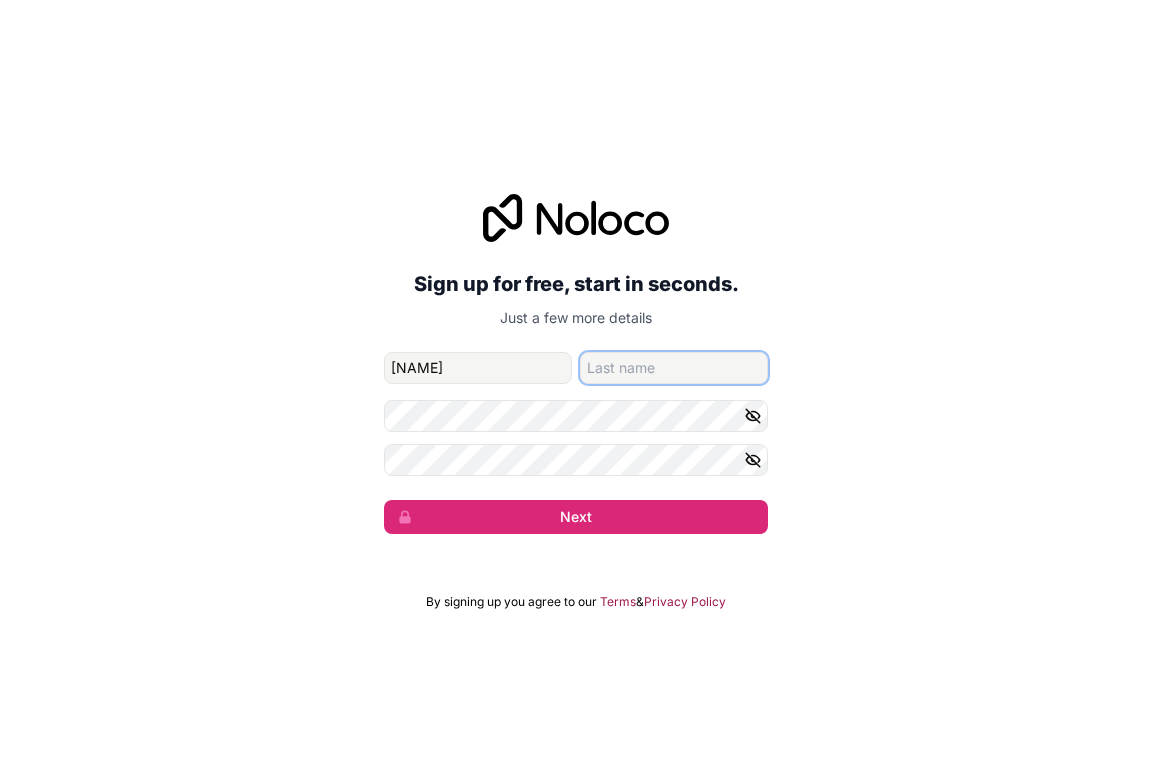 click at bounding box center (674, 368) 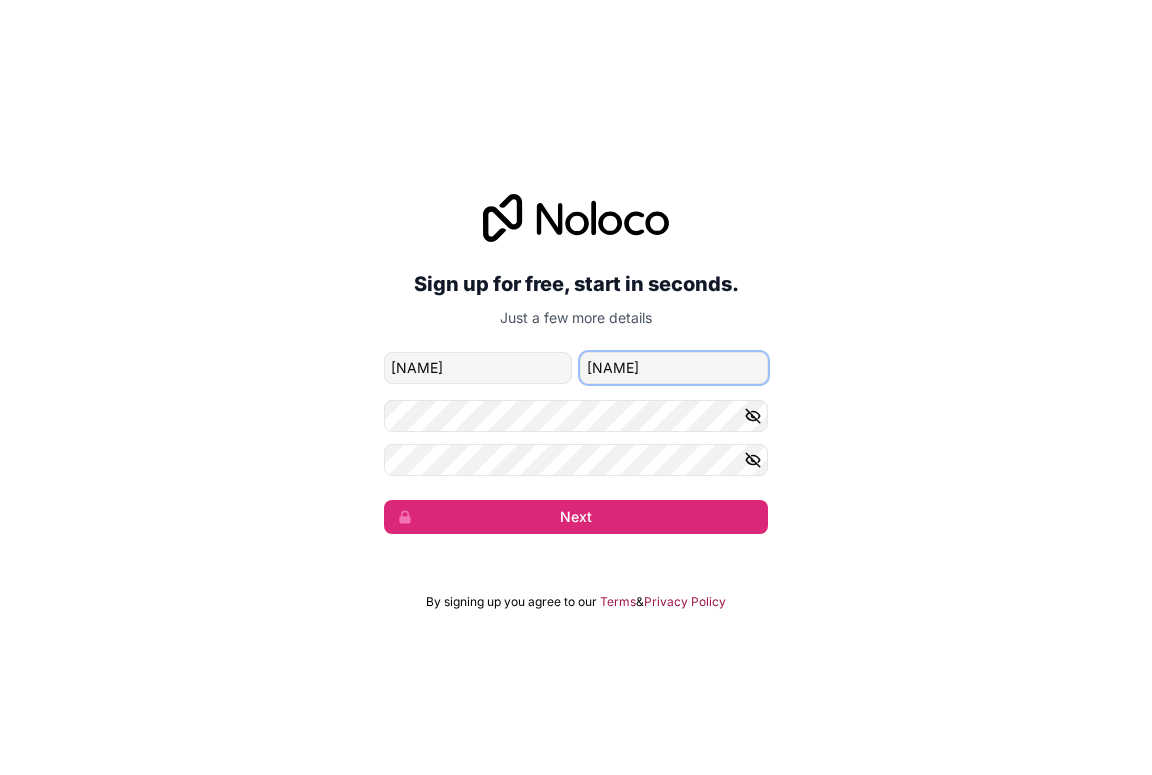 type on "[NAME]" 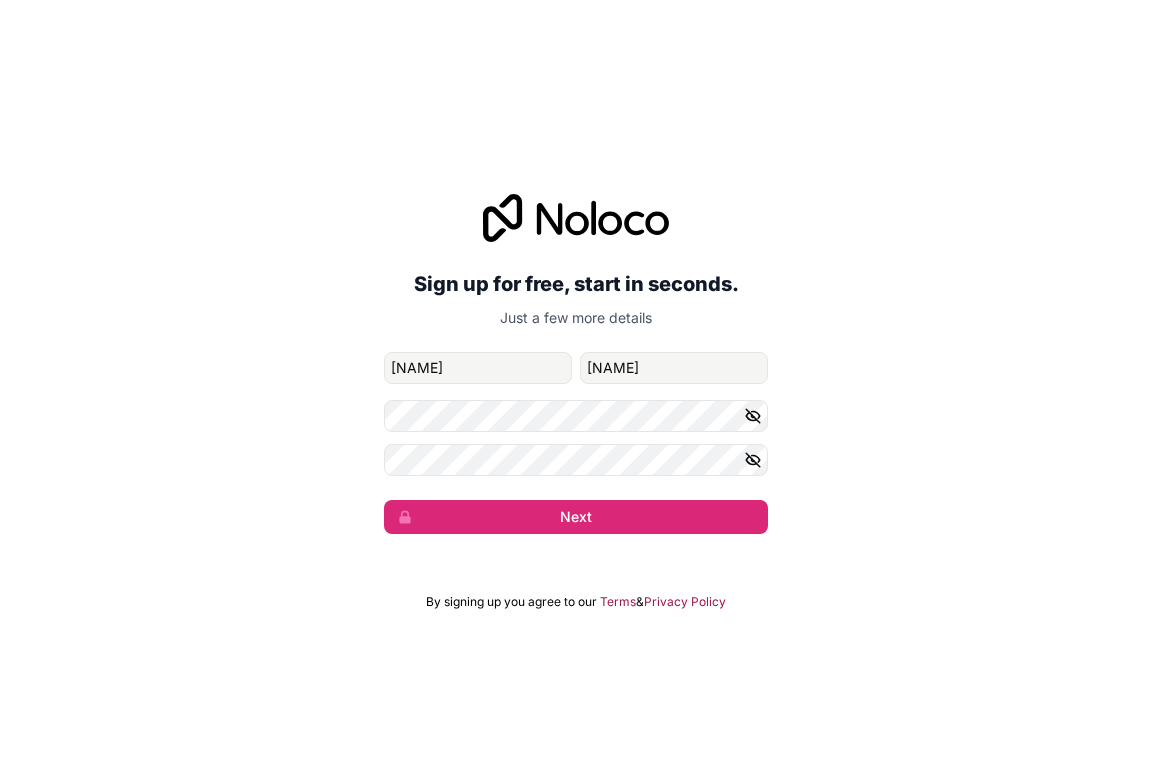 click 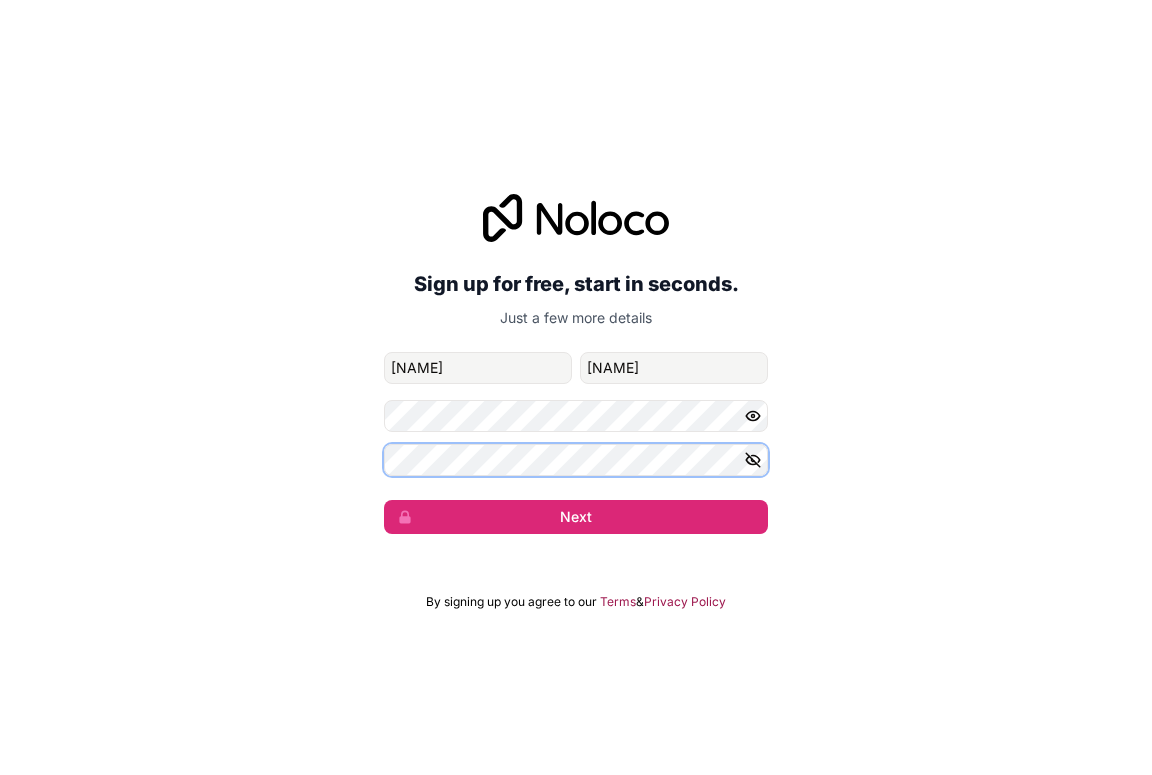 click on "Next" at bounding box center (576, 517) 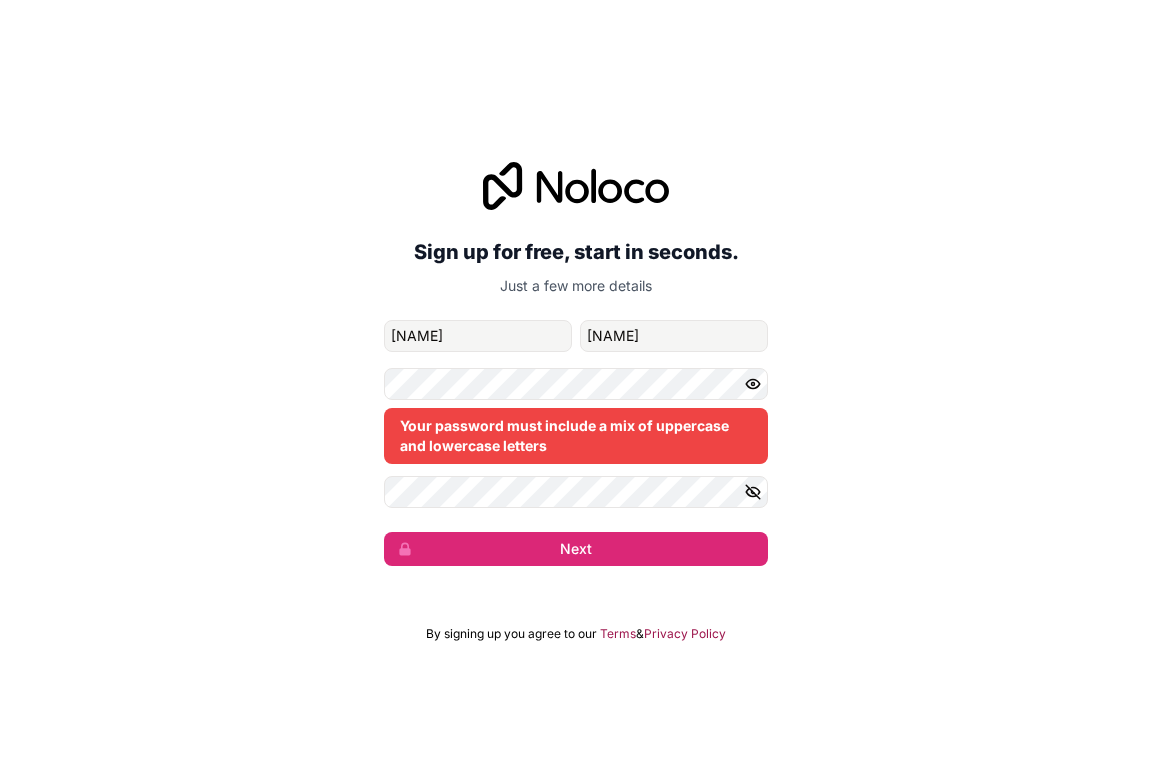 click 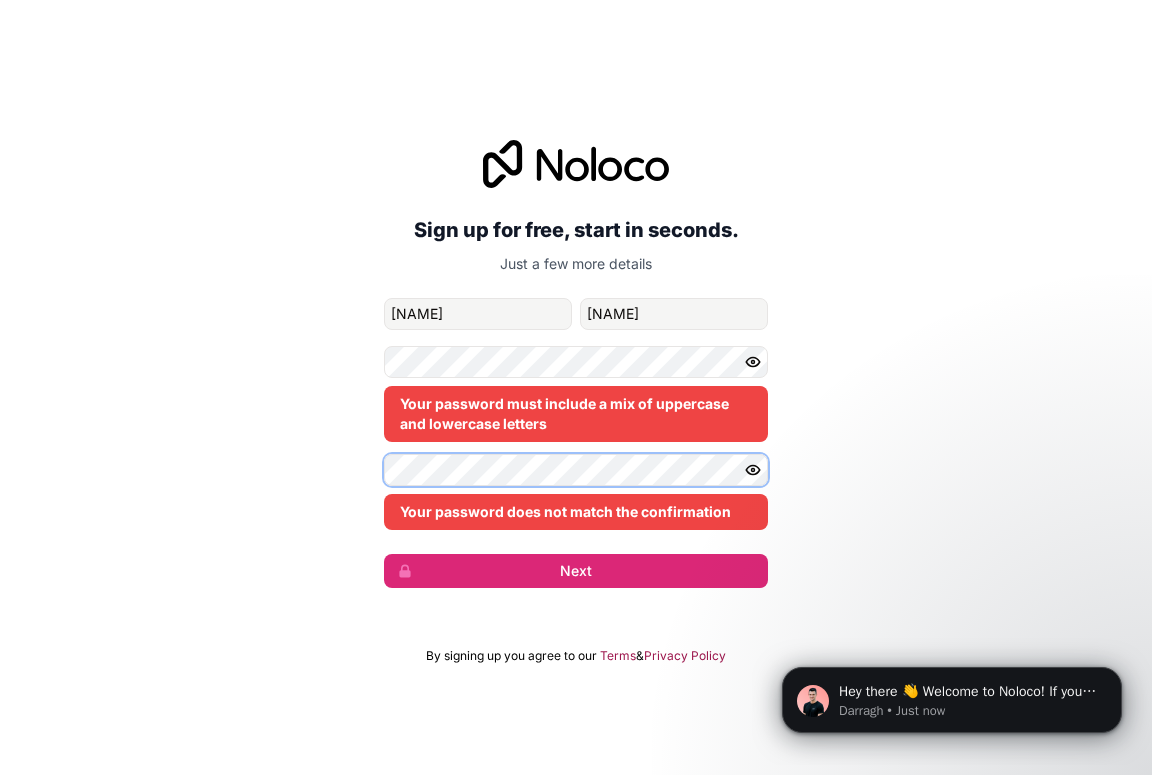scroll, scrollTop: 0, scrollLeft: 0, axis: both 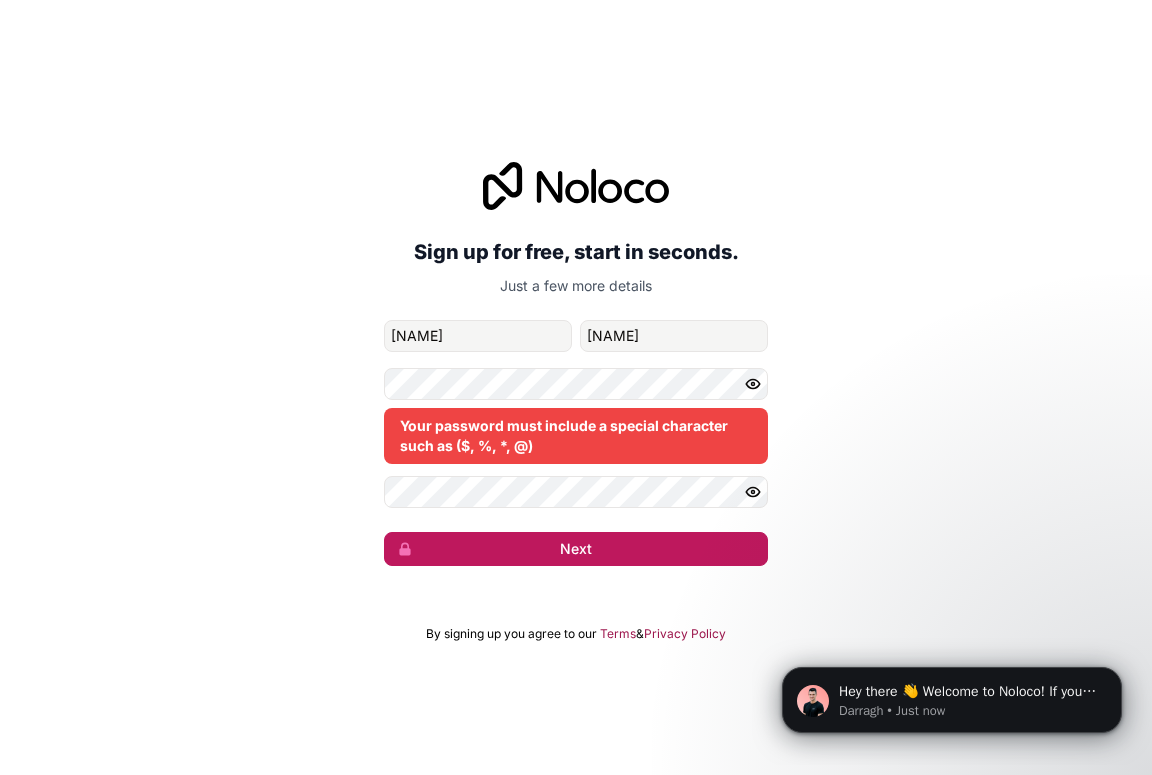 click on "Next" at bounding box center (576, 549) 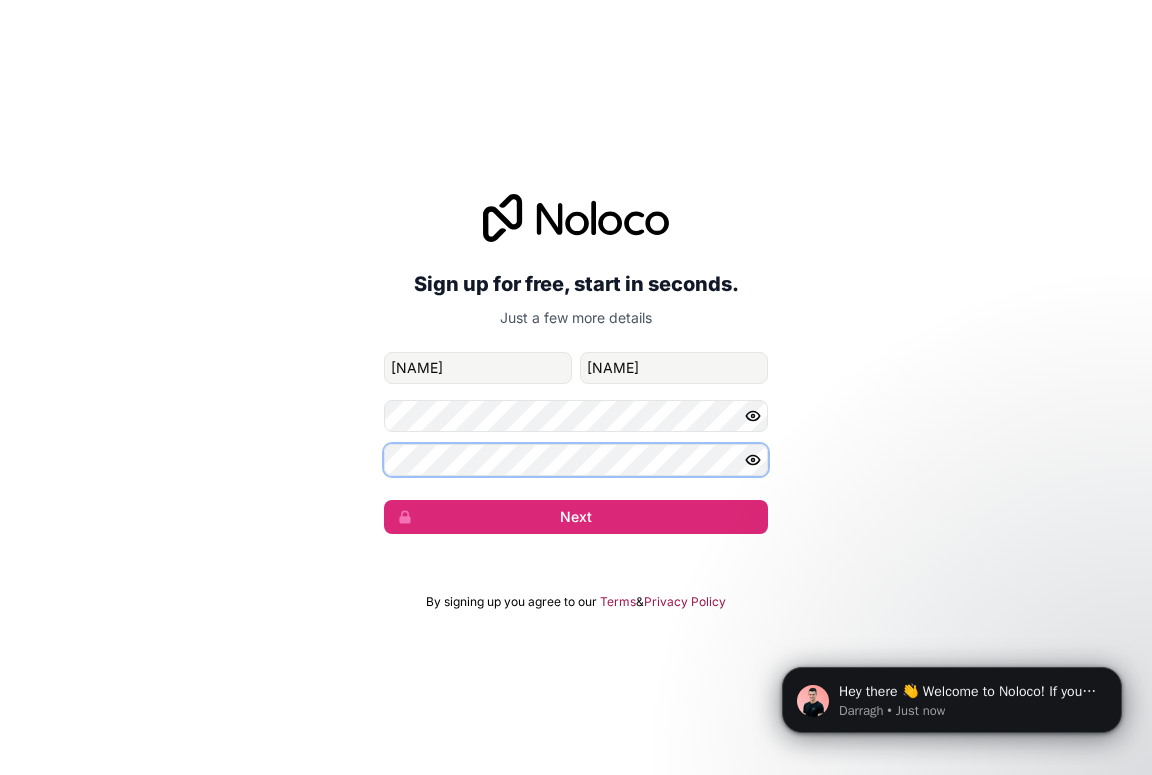 click on "Next" at bounding box center [576, 517] 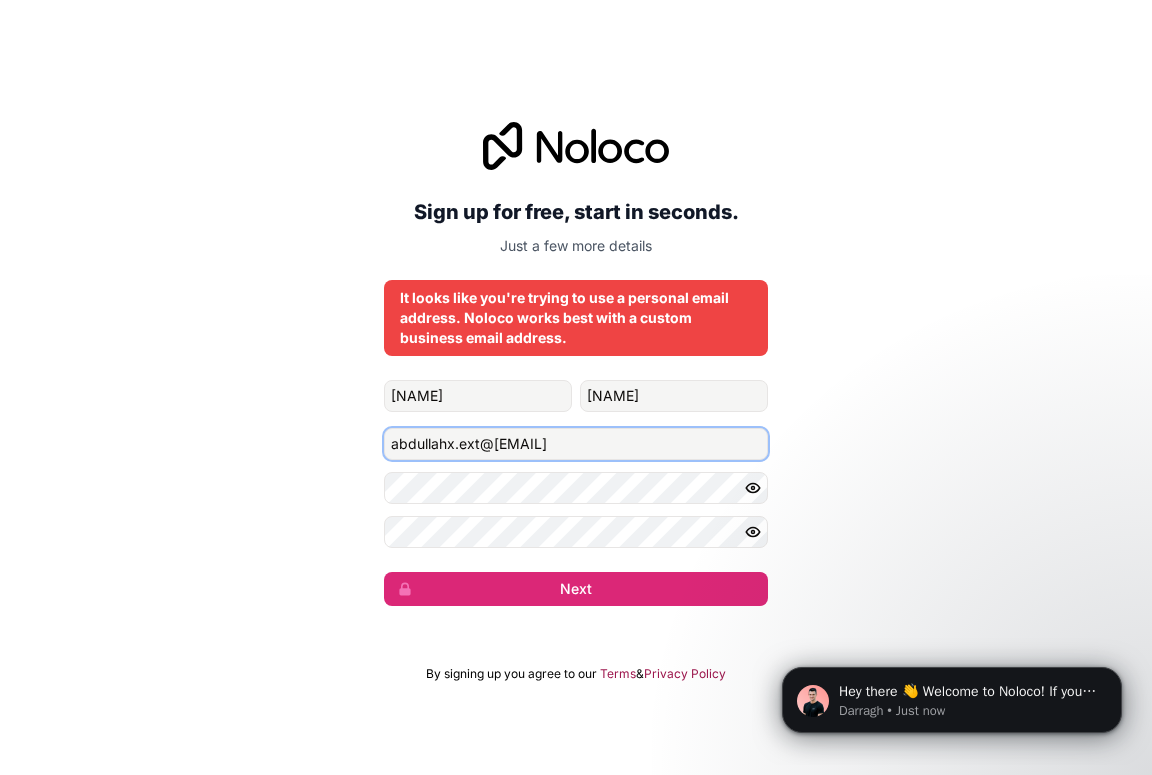 click on "abdullahx.ext@[EMAIL]" at bounding box center [576, 444] 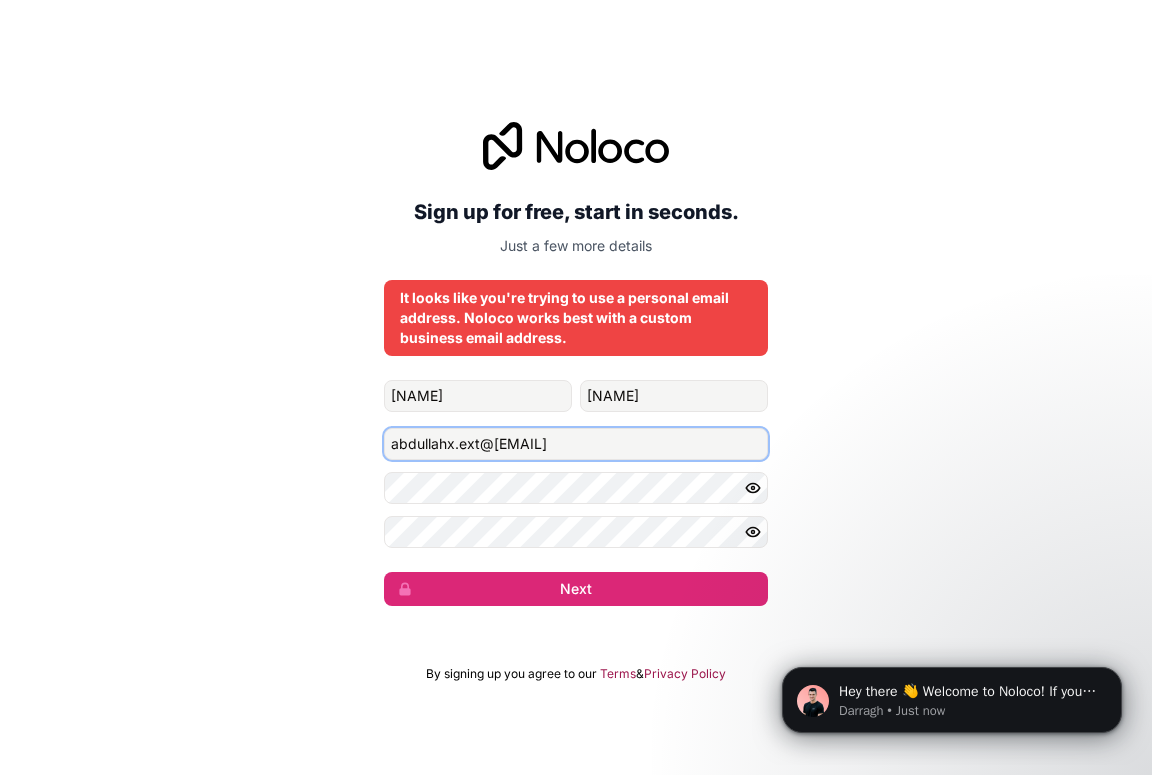 click on "Next" at bounding box center (576, 589) 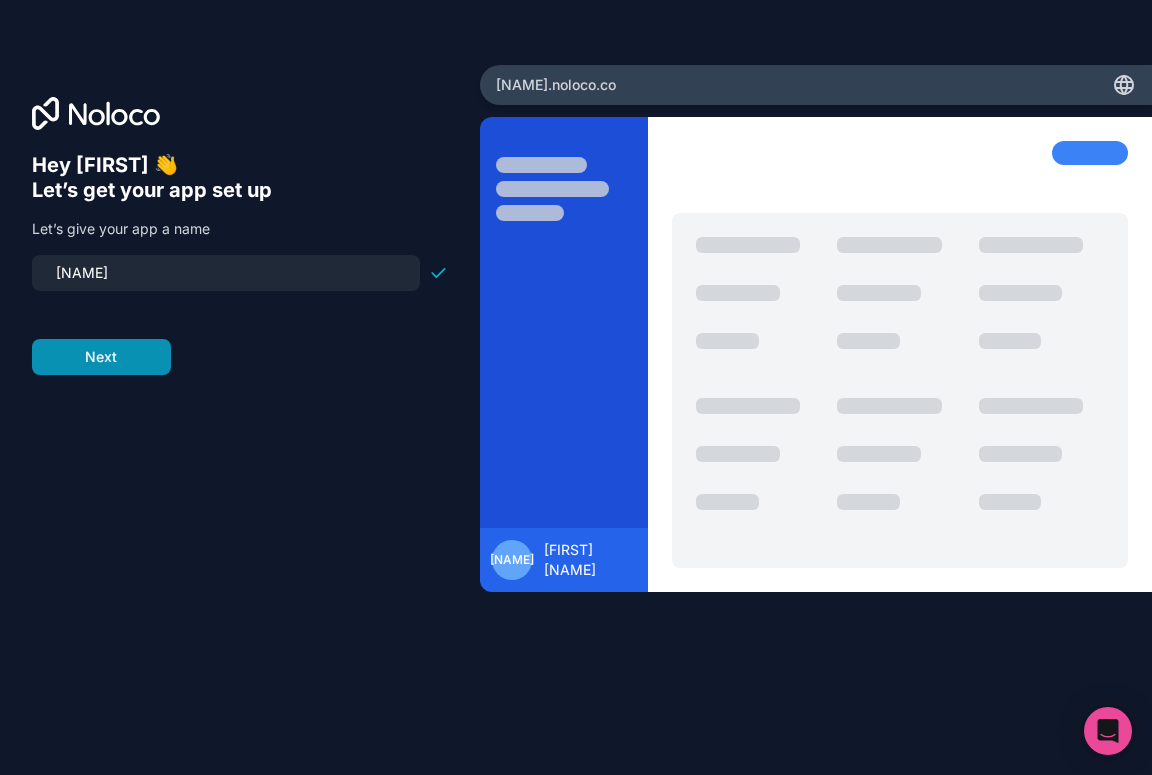 click on "Next" at bounding box center [101, 357] 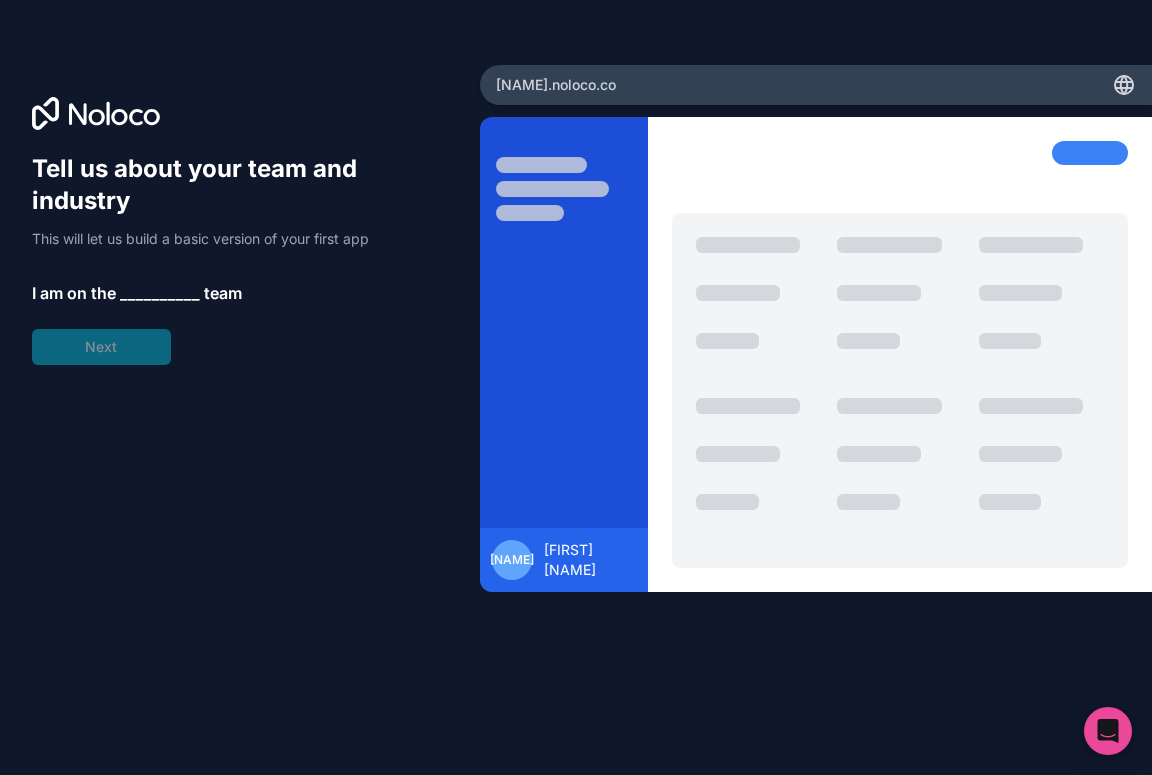 click on "__________" at bounding box center [160, 293] 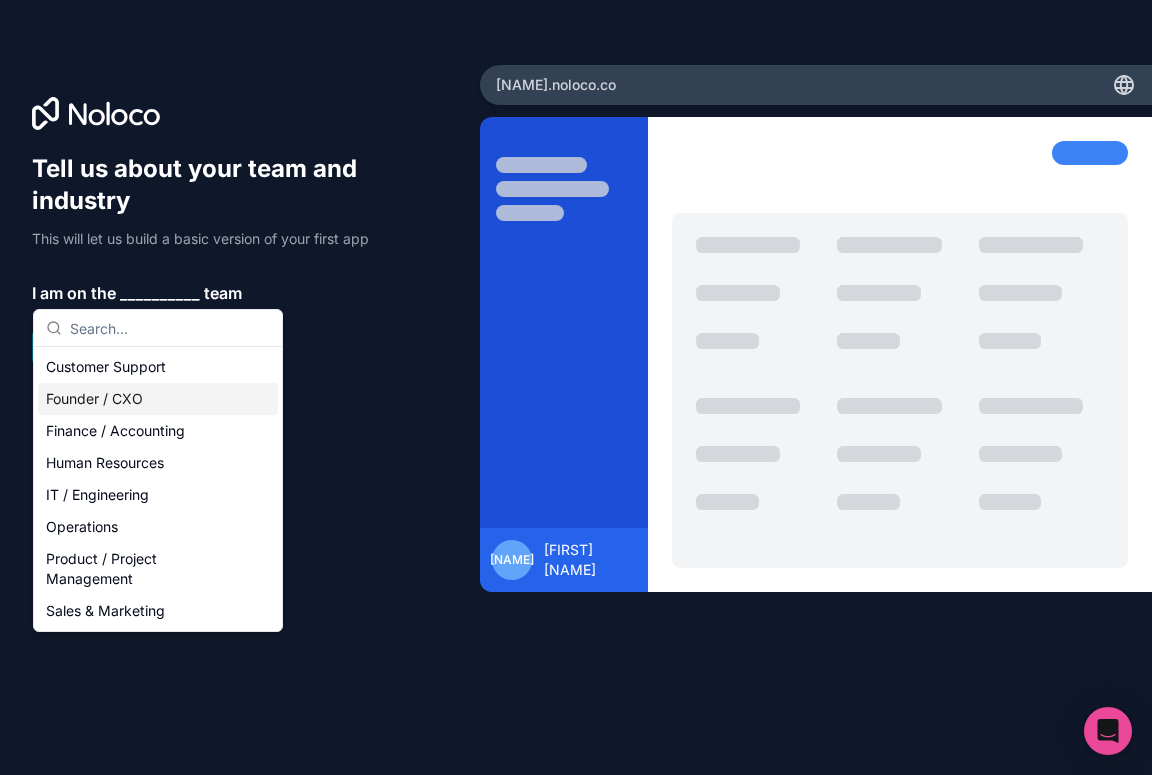 click on "Founder / CXO" at bounding box center [158, 399] 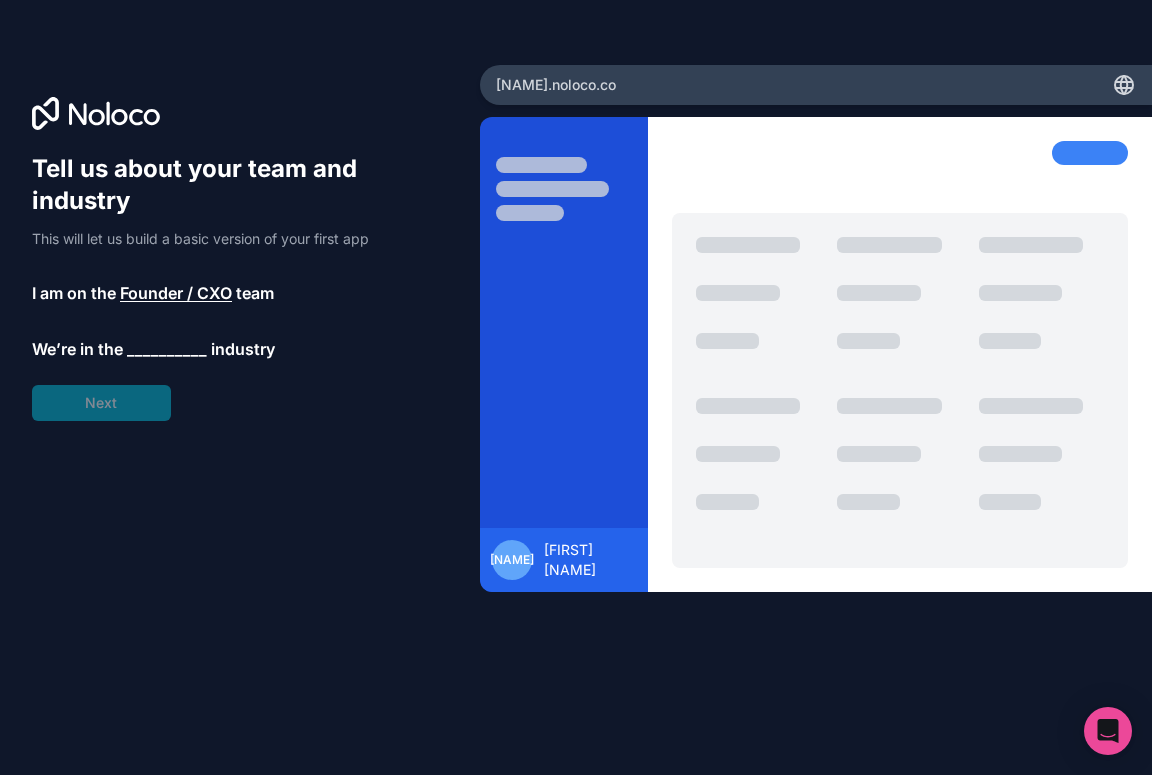 click on "__________" at bounding box center (167, 349) 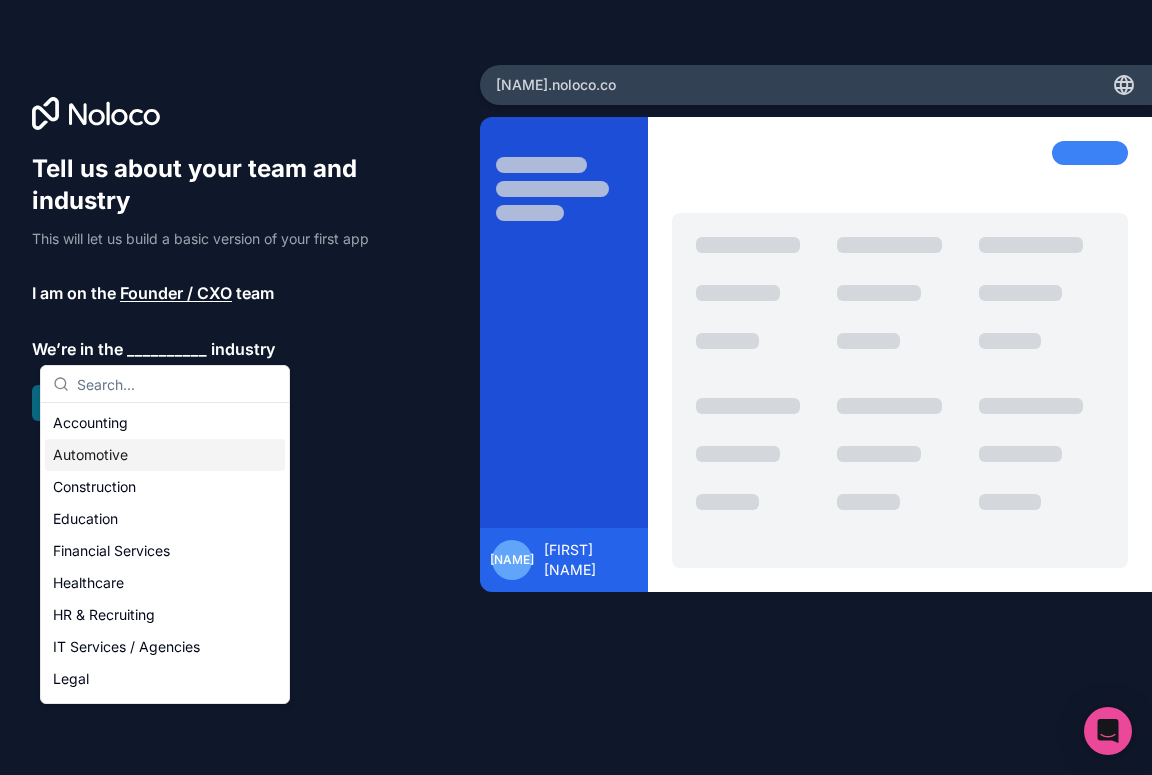click on "Automotive" at bounding box center (165, 455) 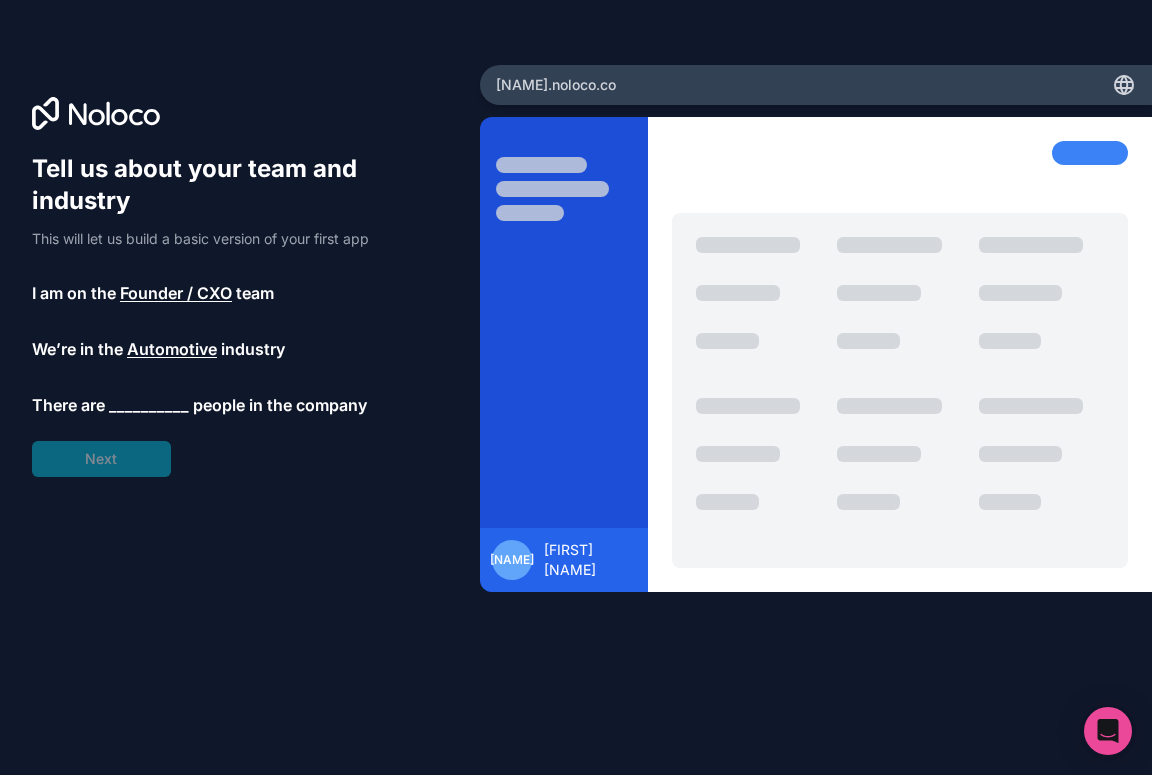click on "__________" at bounding box center (149, 405) 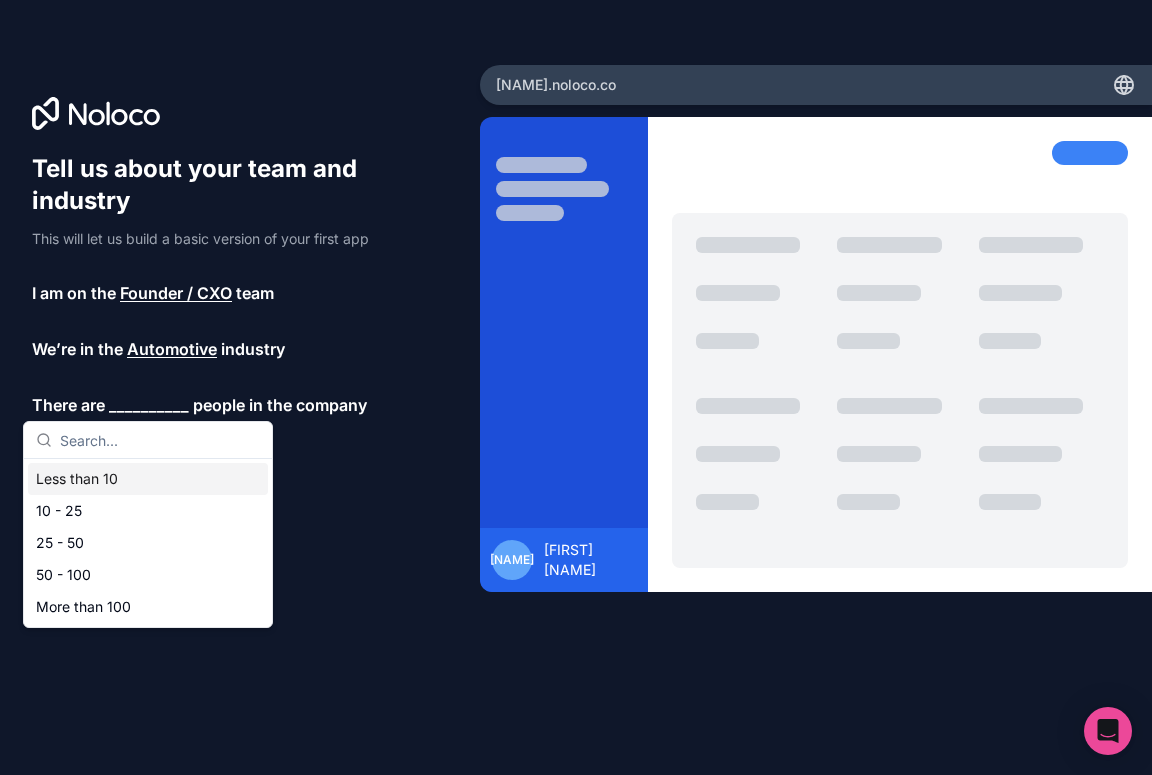 click on "Less than 10" at bounding box center (148, 479) 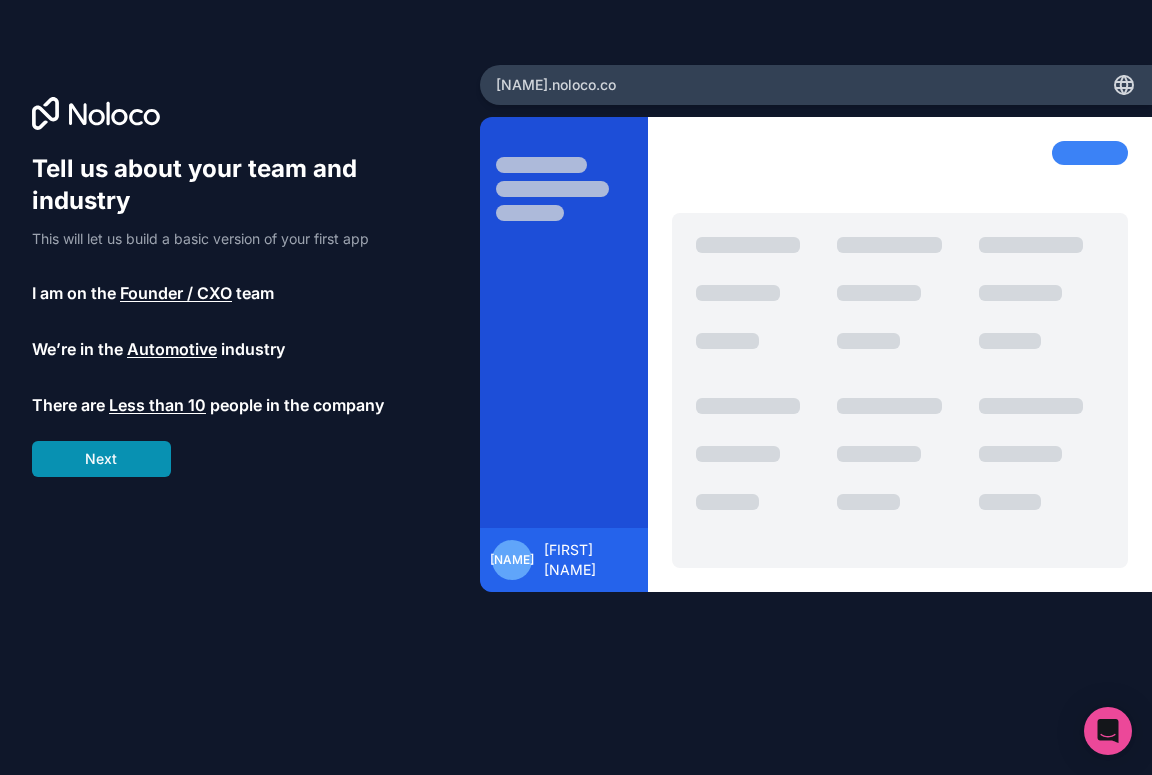 click on "Next" at bounding box center [101, 459] 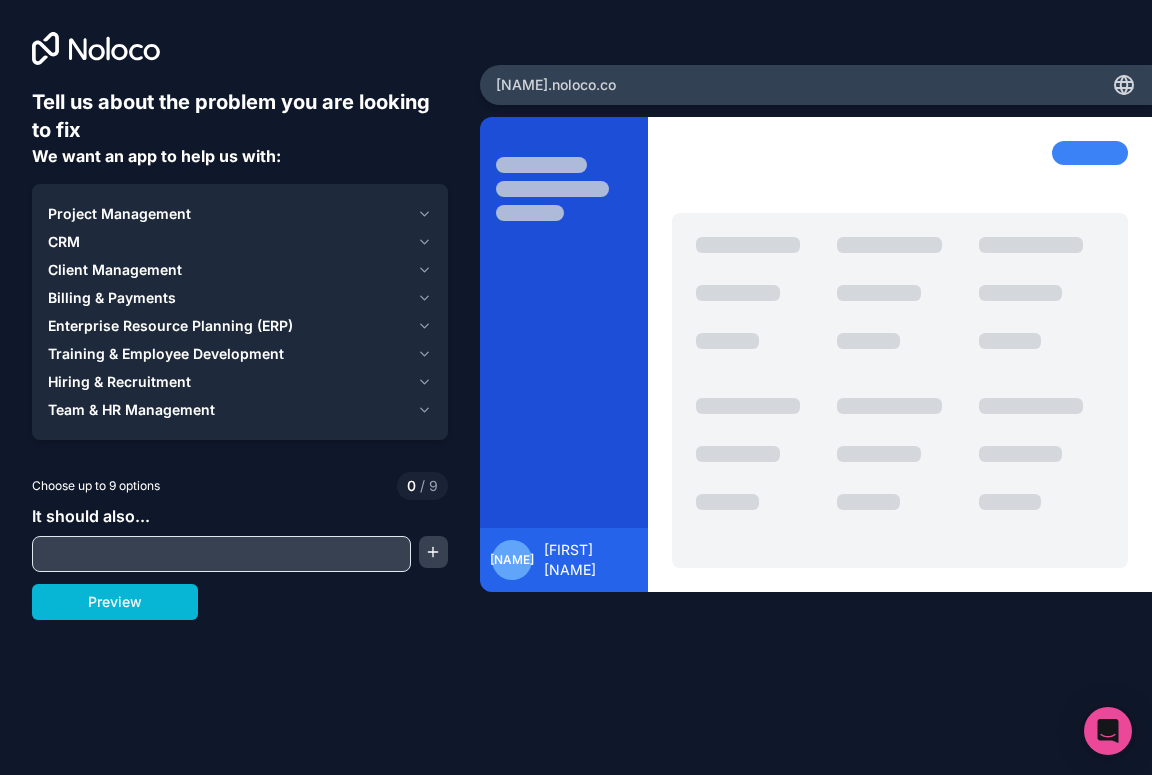 click at bounding box center (221, 554) 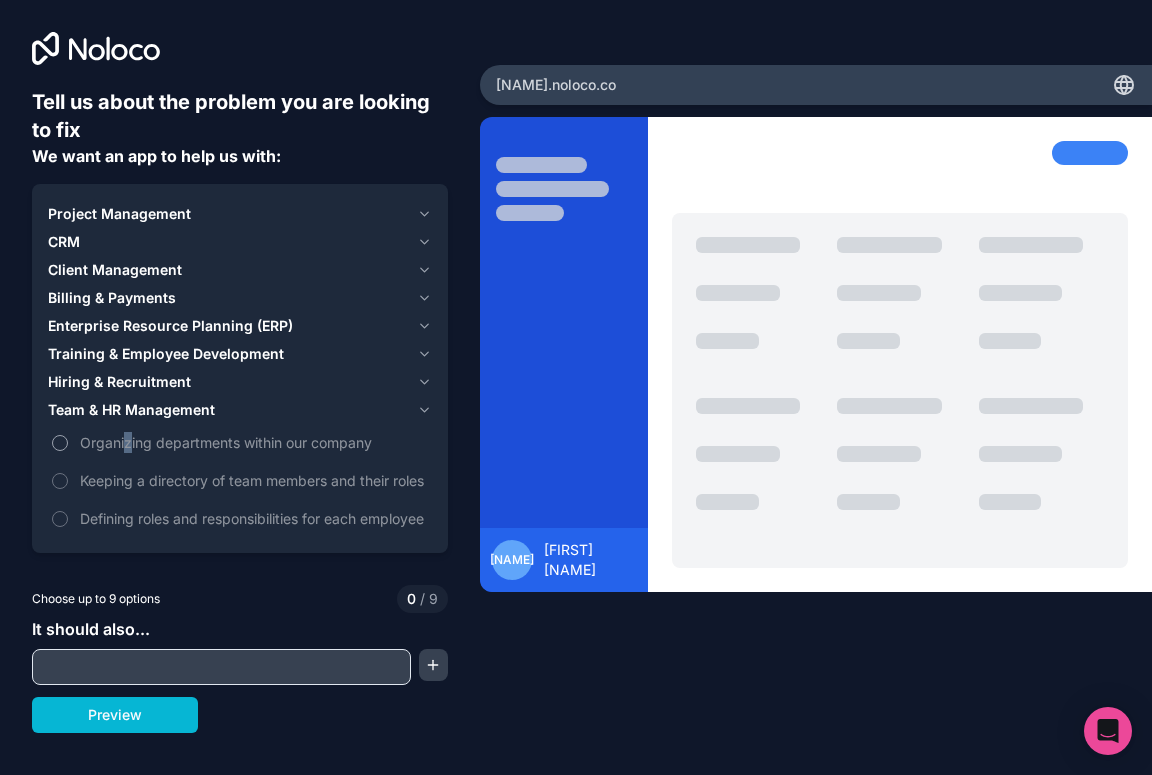 click on "Organizing departments within our company" at bounding box center [240, 442] 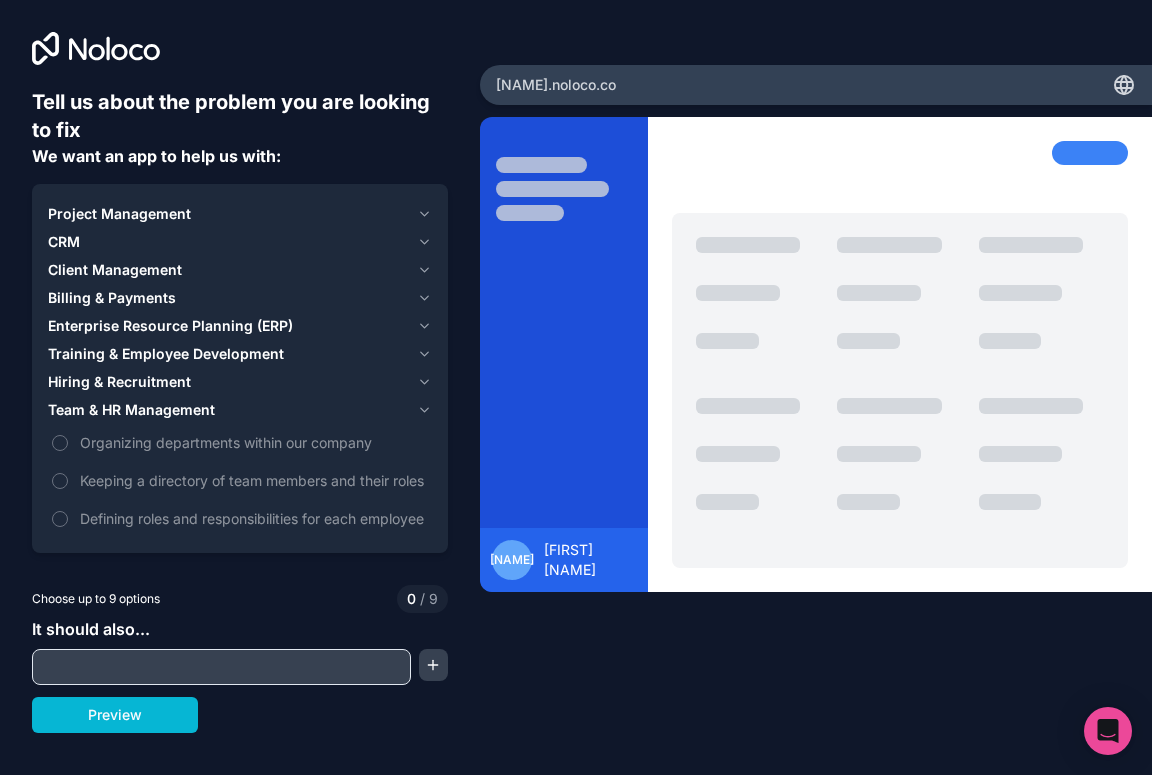 click on "It should also..." at bounding box center [240, 651] 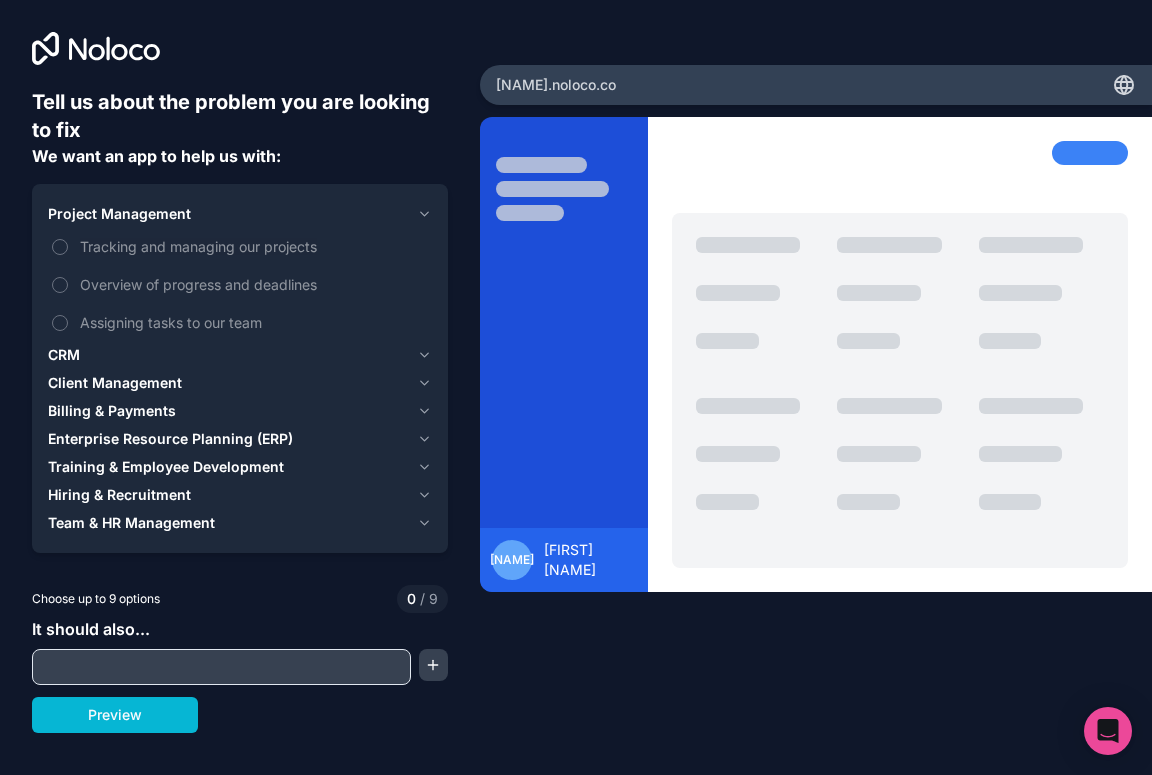 click on "Project Management" at bounding box center (228, 214) 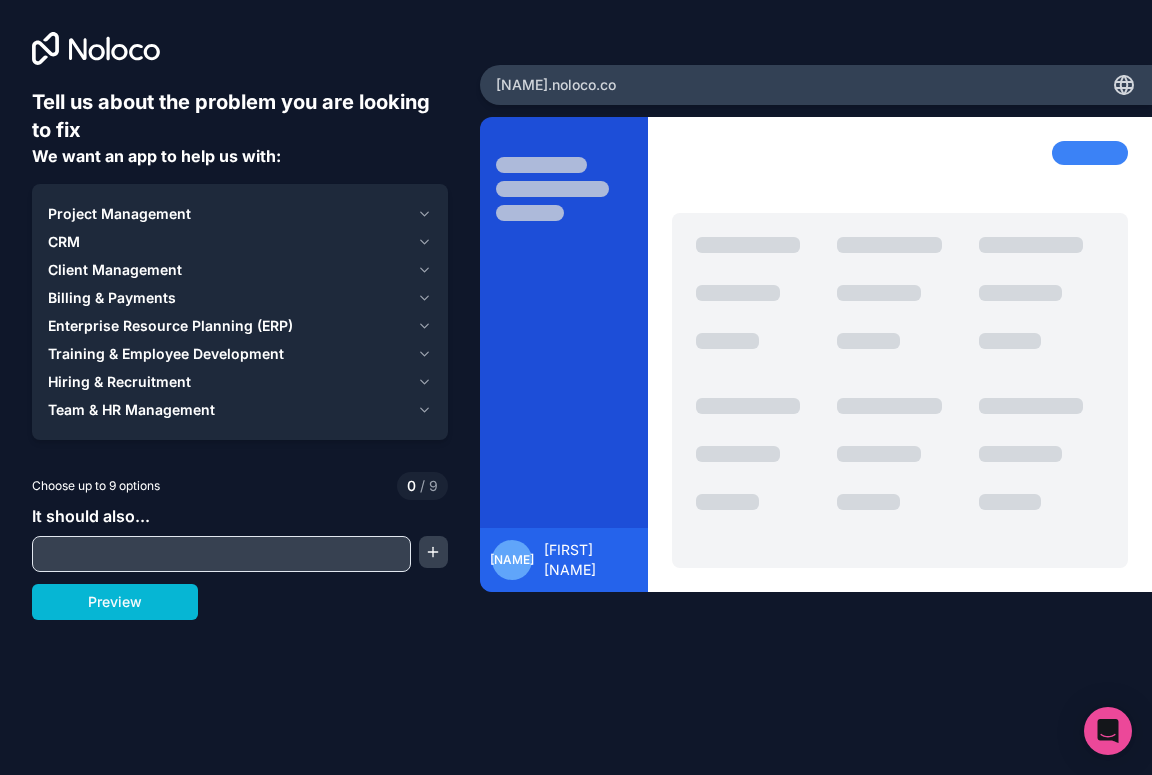 click on "Billing & Payments" at bounding box center (228, 298) 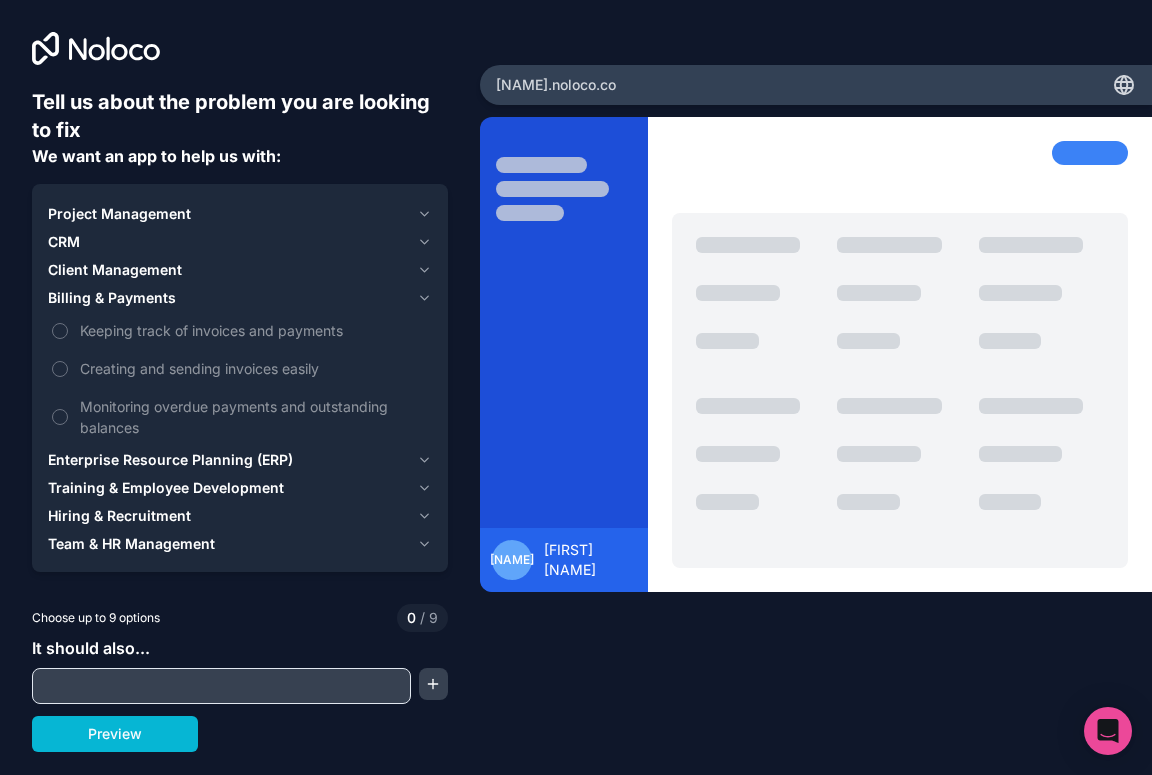 click on "Project Management" at bounding box center [119, 214] 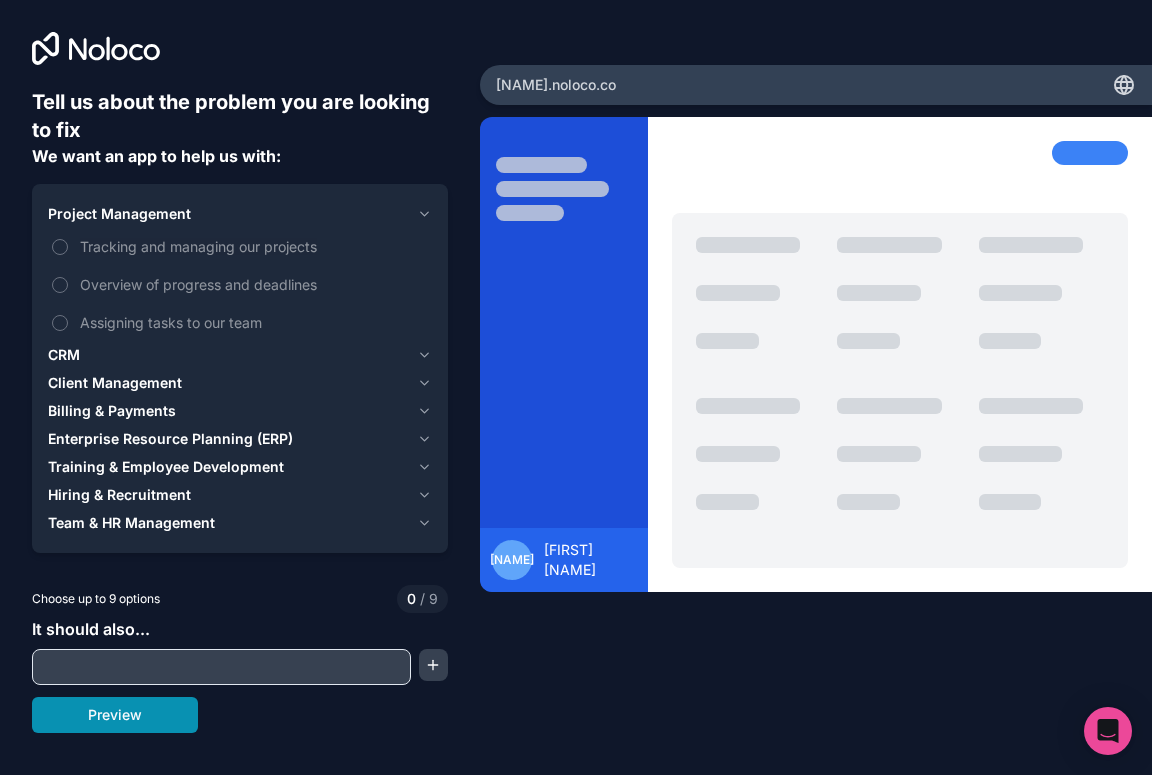 click on "Preview" at bounding box center [115, 715] 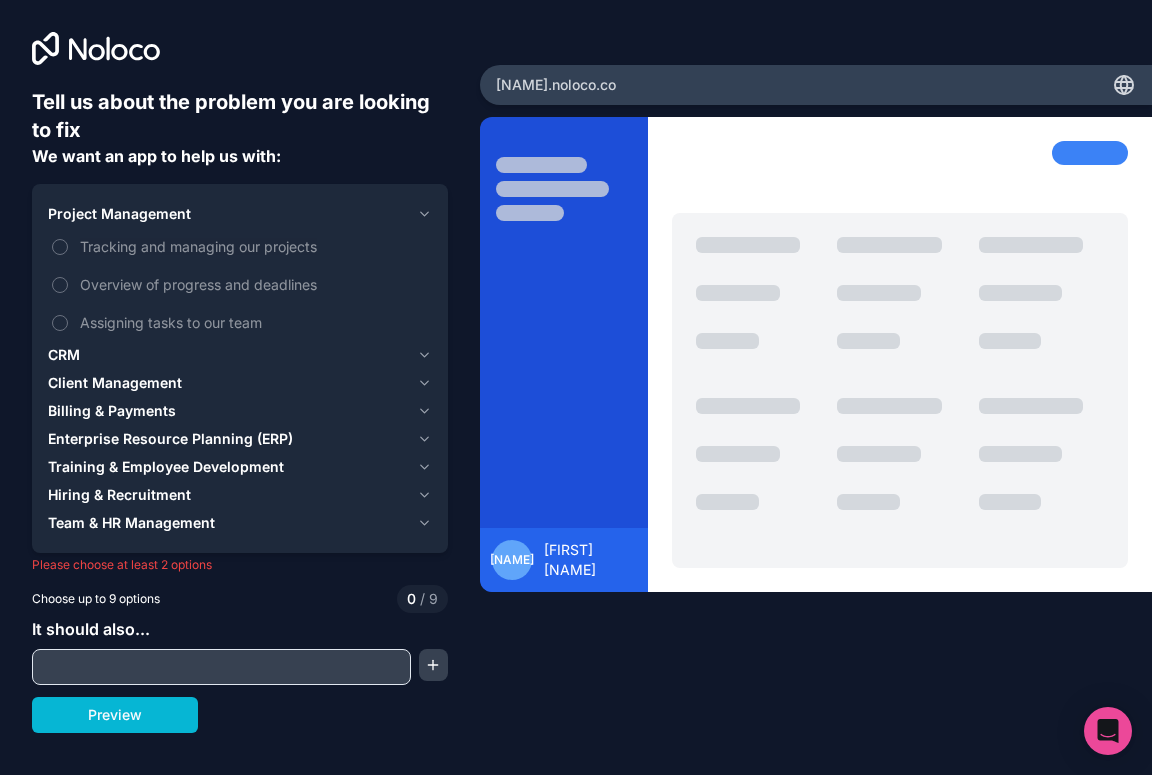click at bounding box center (221, 667) 